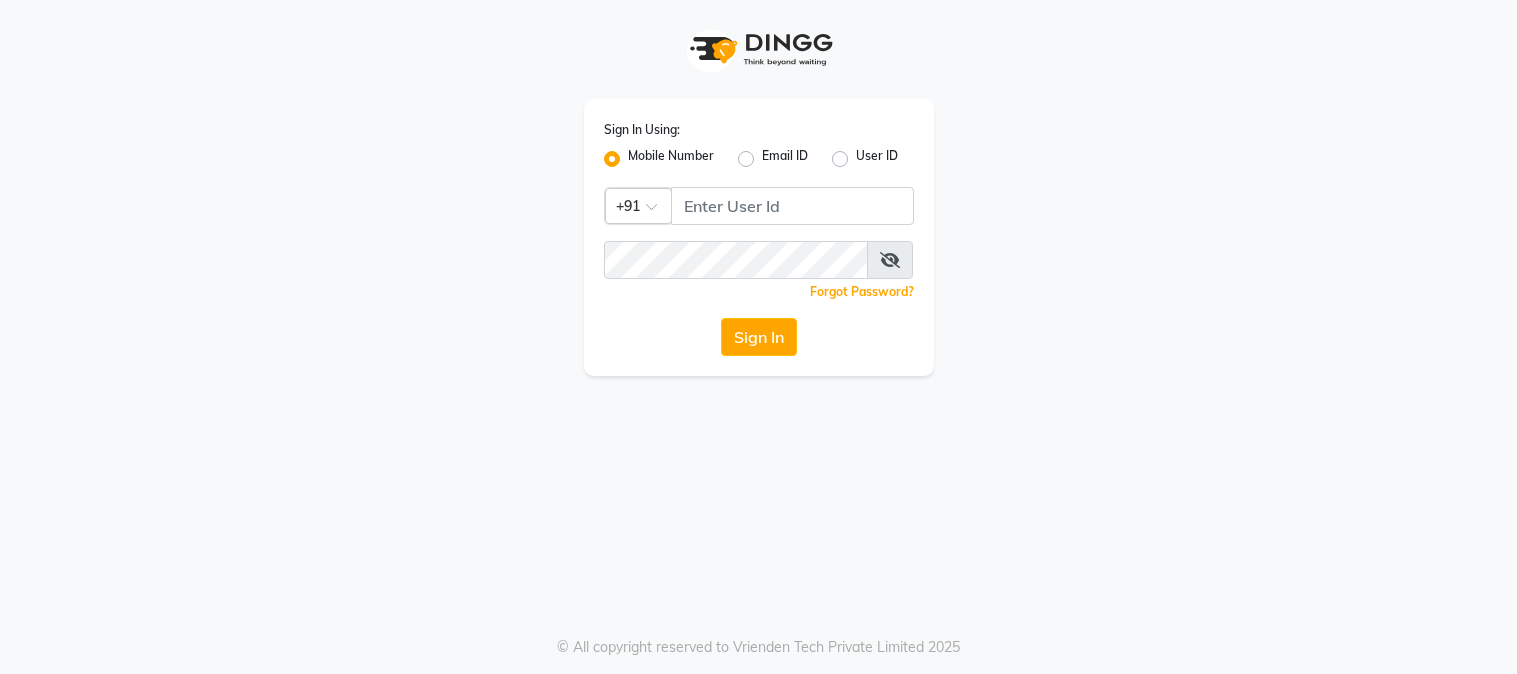 scroll, scrollTop: 0, scrollLeft: 0, axis: both 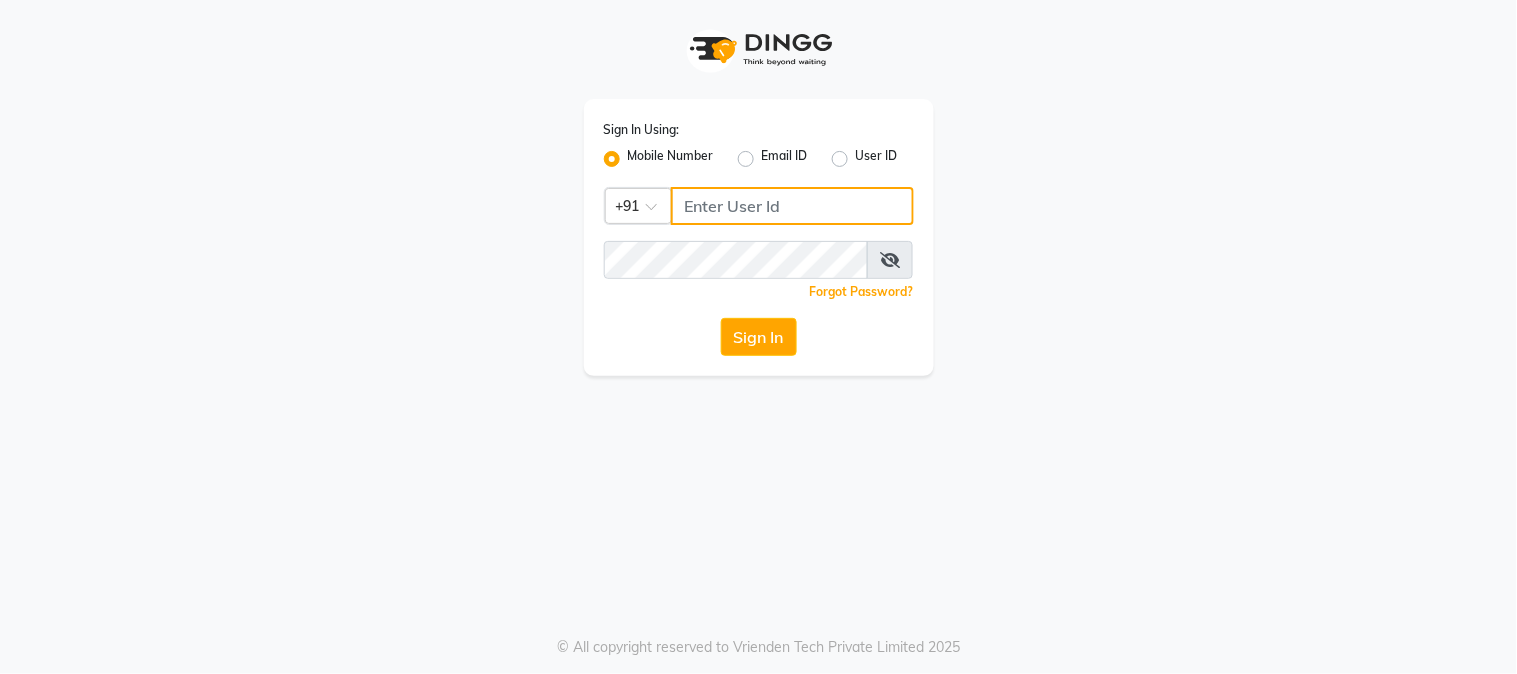 click 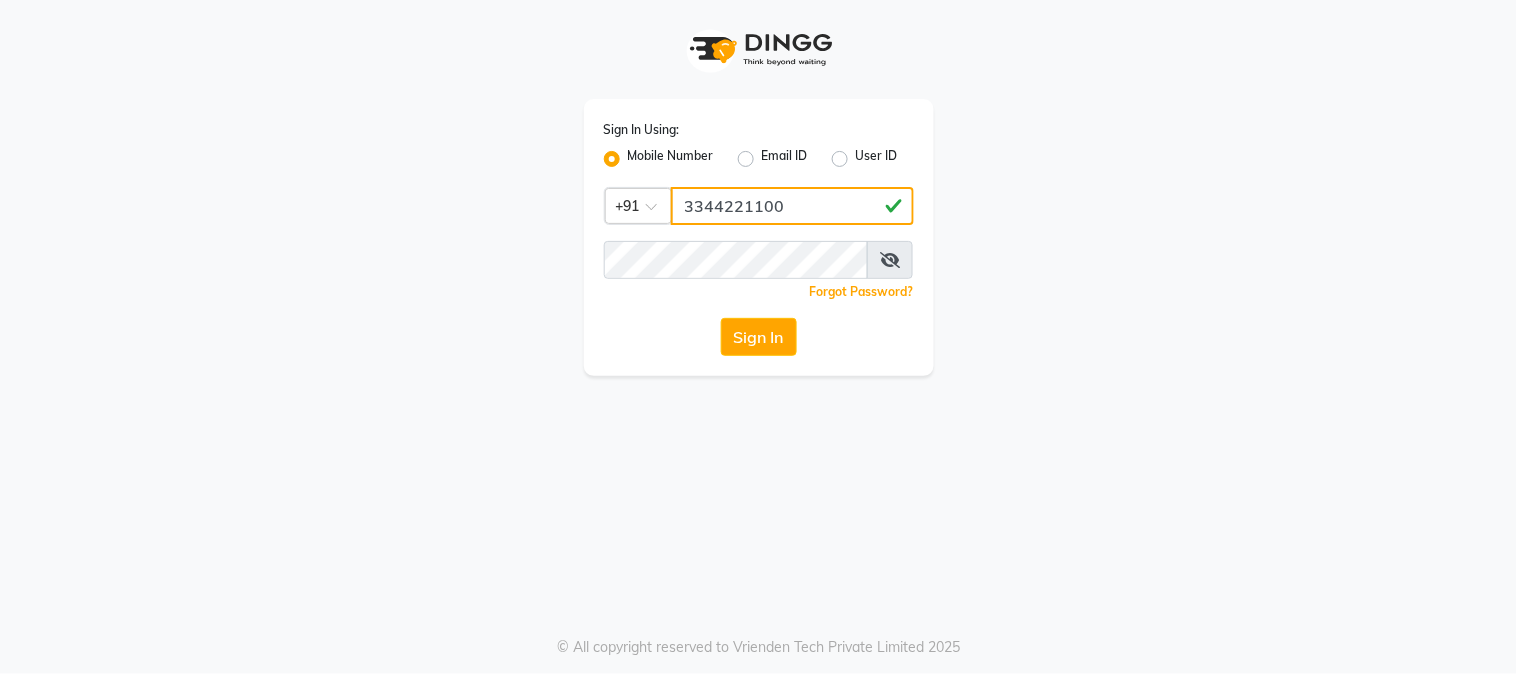 type on "3344221100" 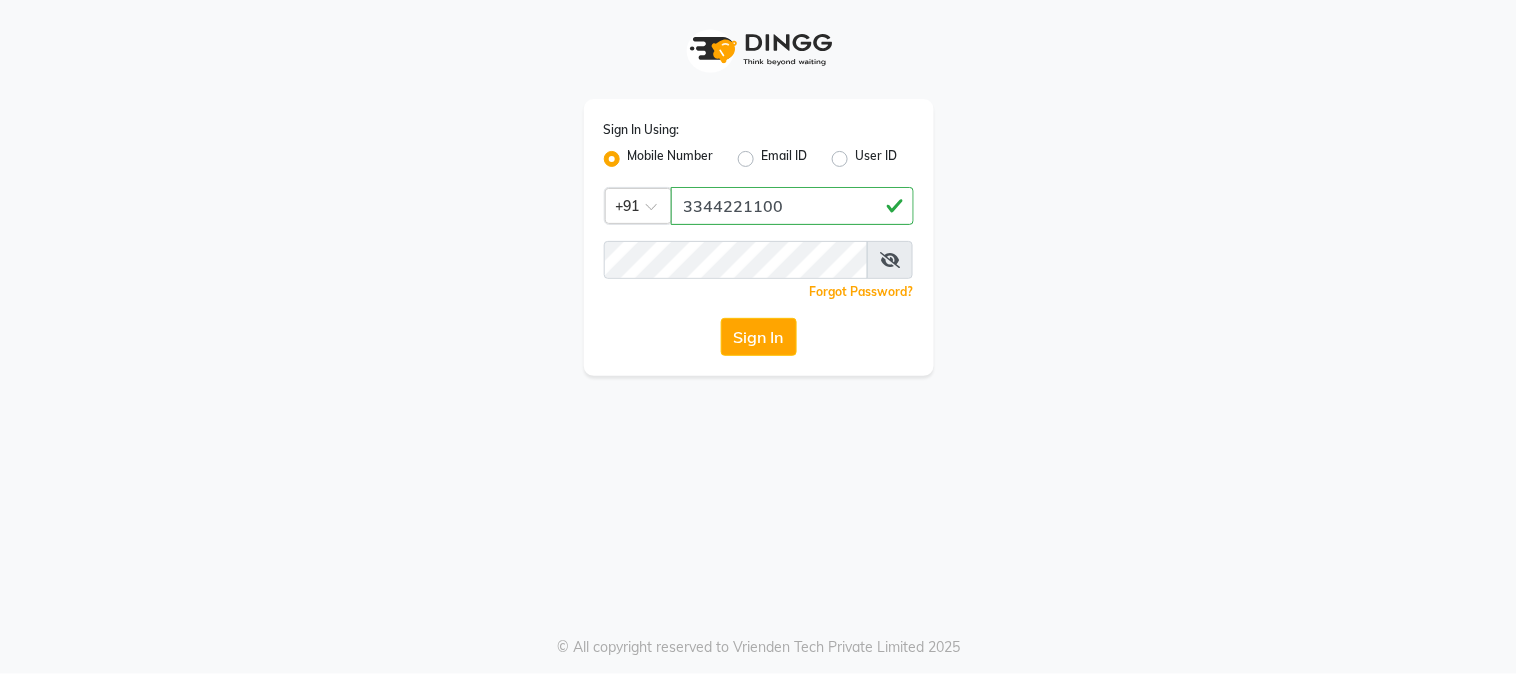 click at bounding box center (890, 260) 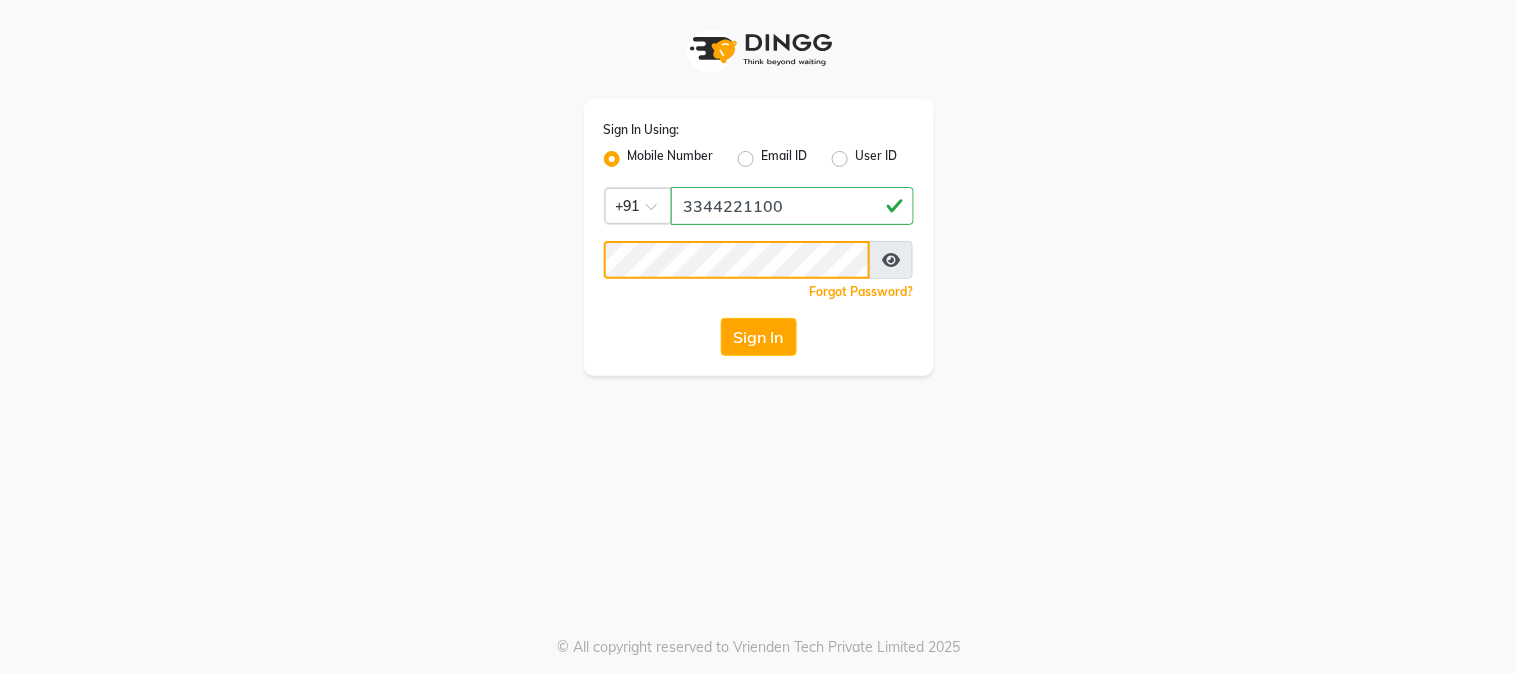 click on "Sign In" 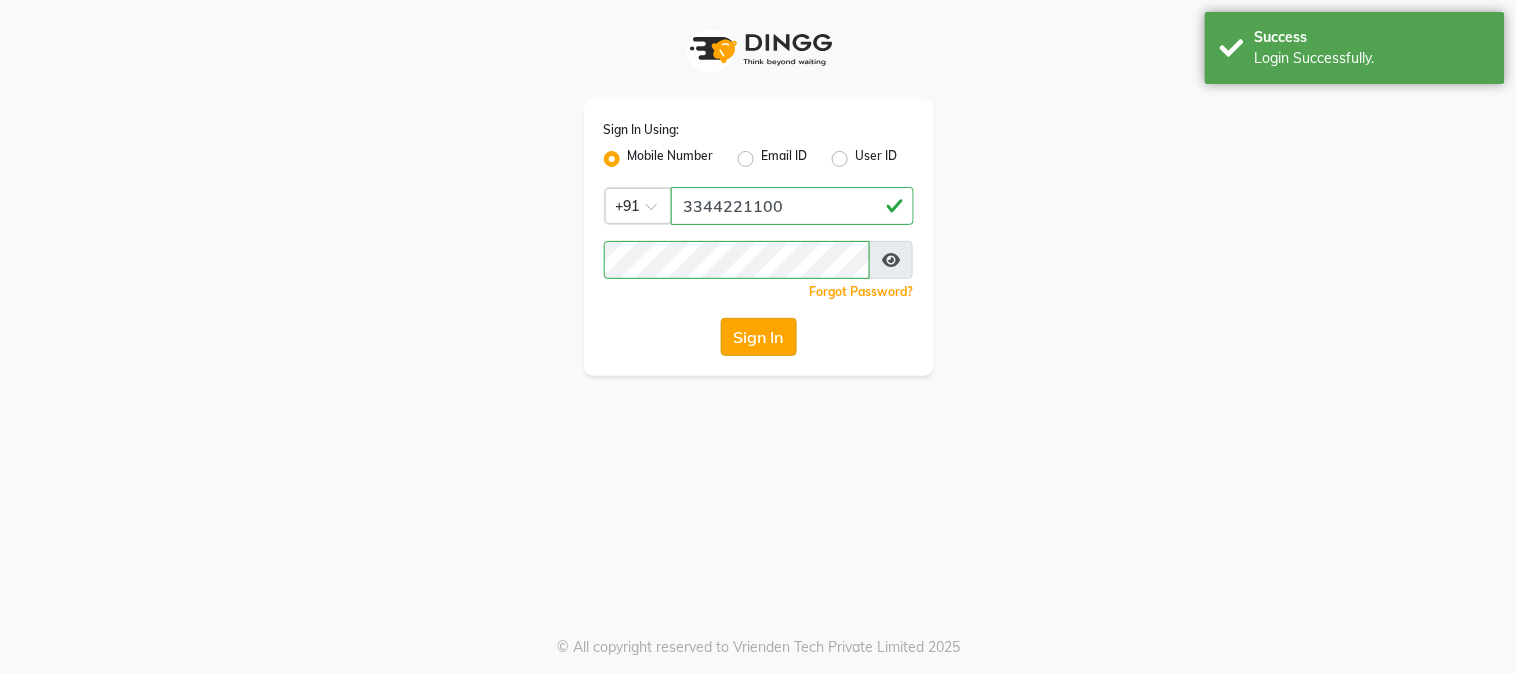 click on "Sign In" 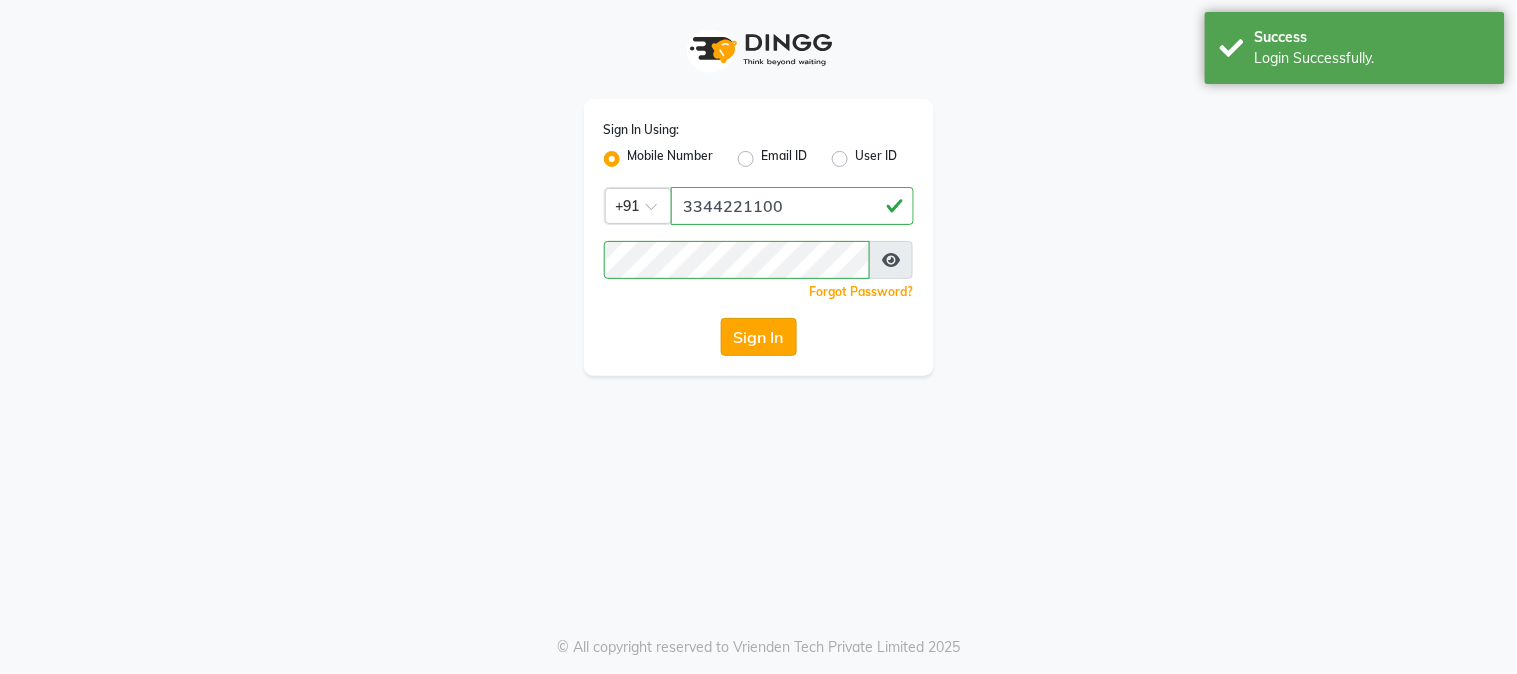 click on "Sign In" 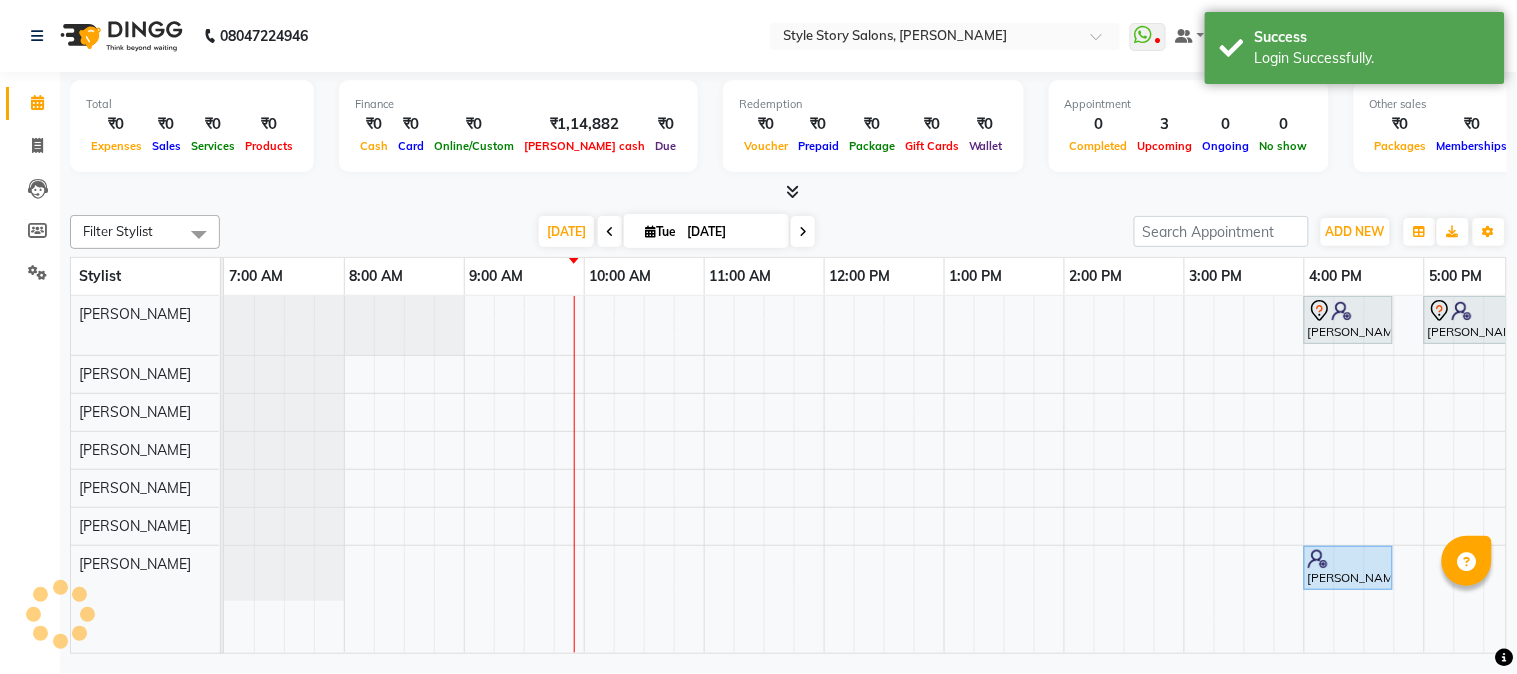 scroll, scrollTop: 0, scrollLeft: 0, axis: both 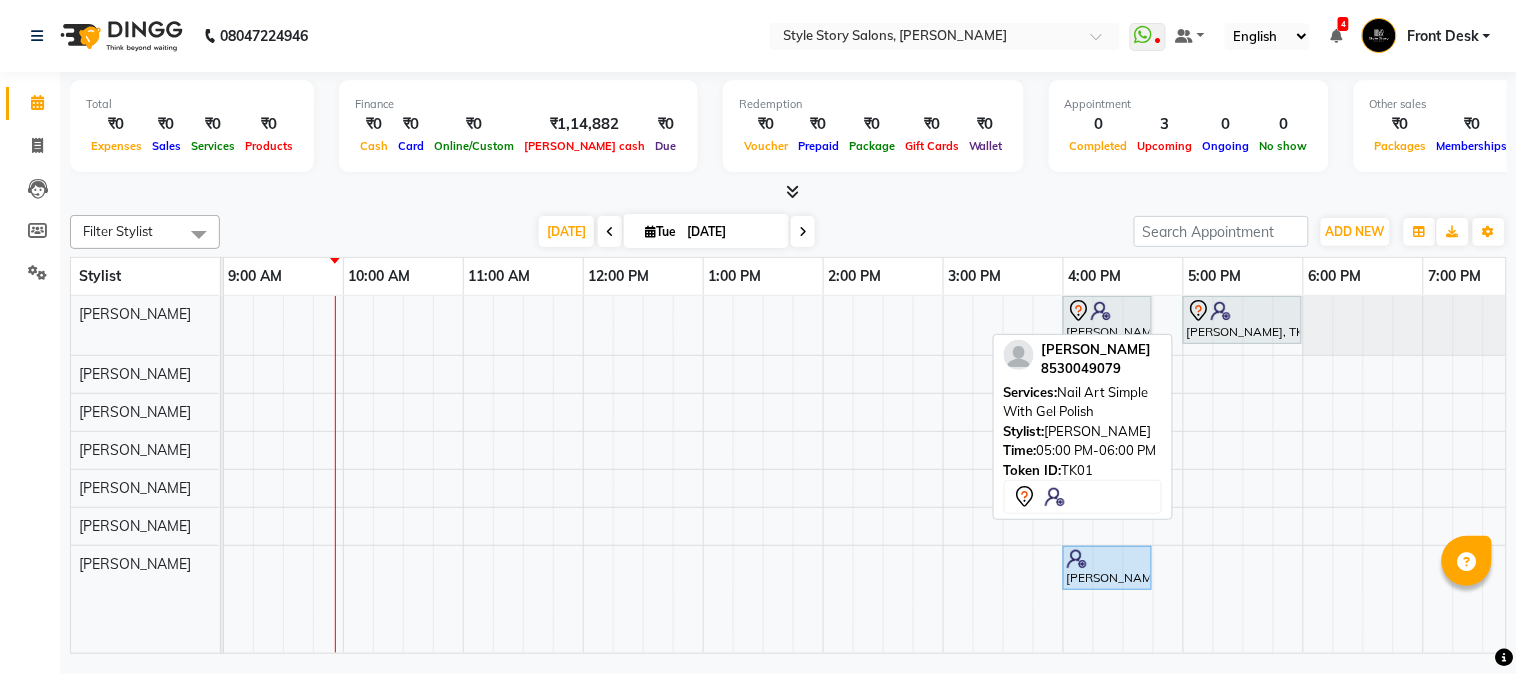 click on "[PERSON_NAME], TK01, 05:00 PM-06:00 PM, Nail Art Simple With Gel Polish" at bounding box center [1242, 320] 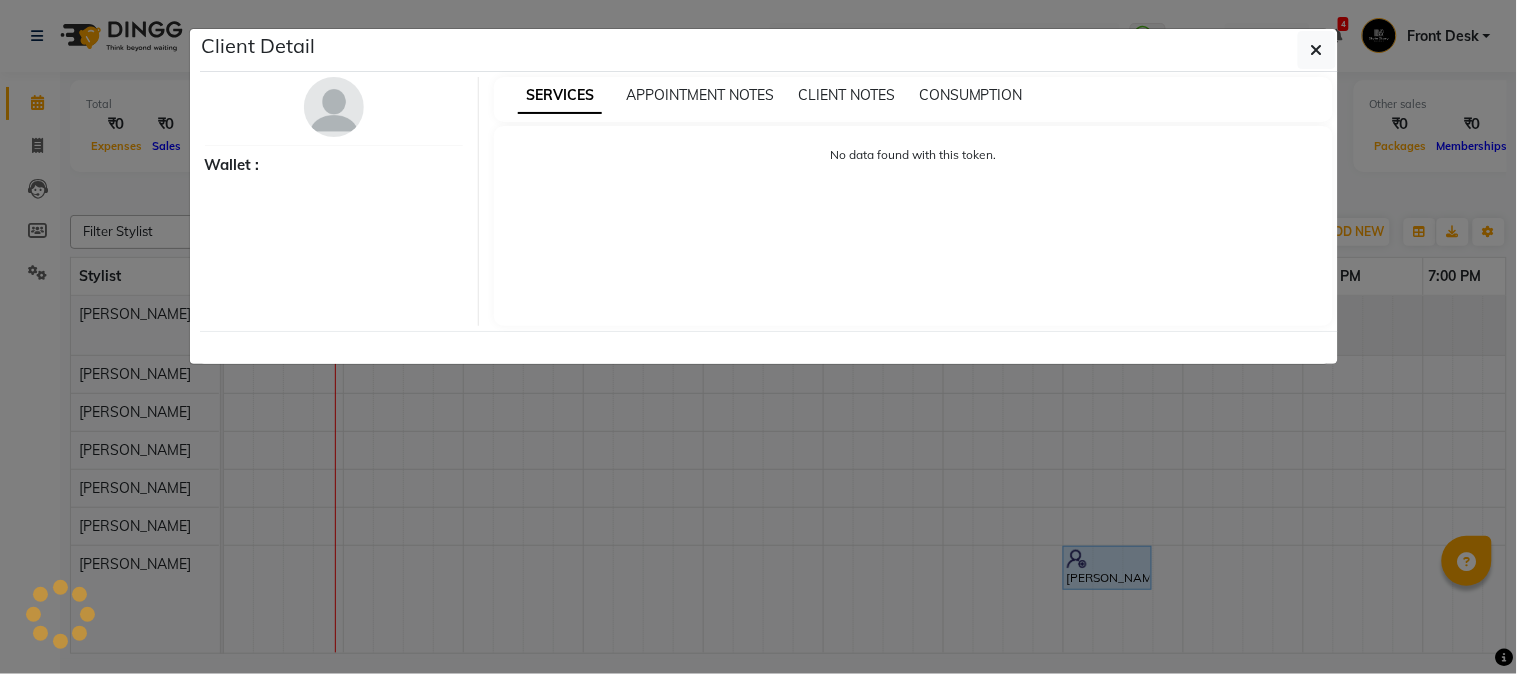 select on "7" 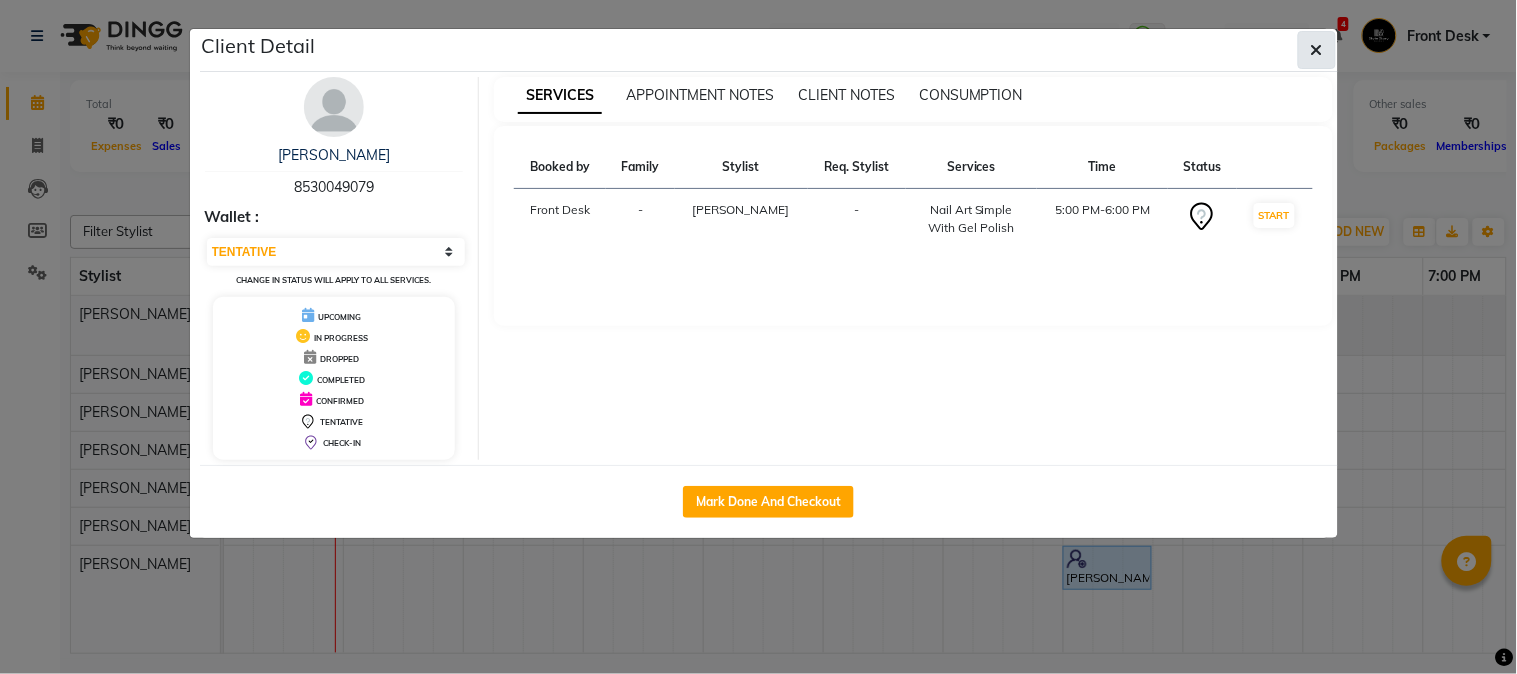 click 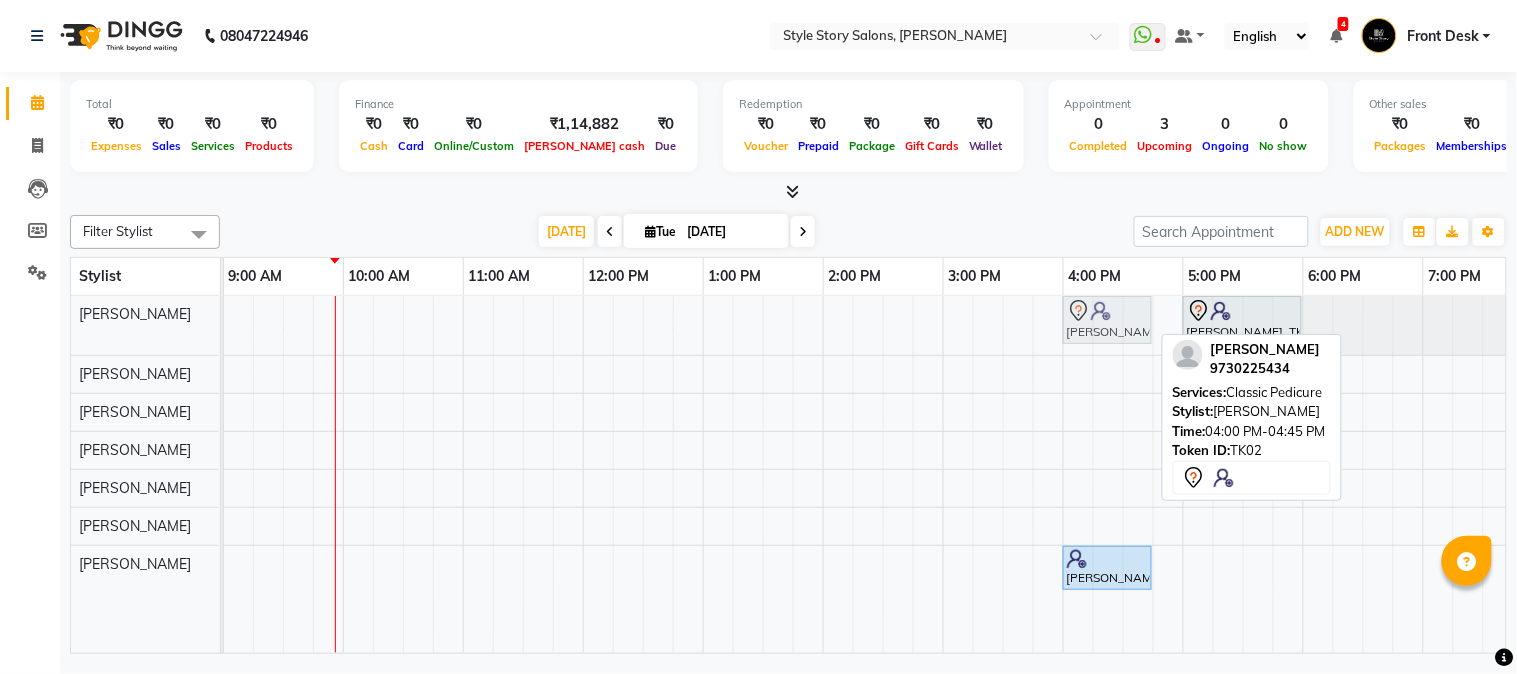 drag, startPoint x: 1097, startPoint y: 312, endPoint x: 1104, endPoint y: 333, distance: 22.135944 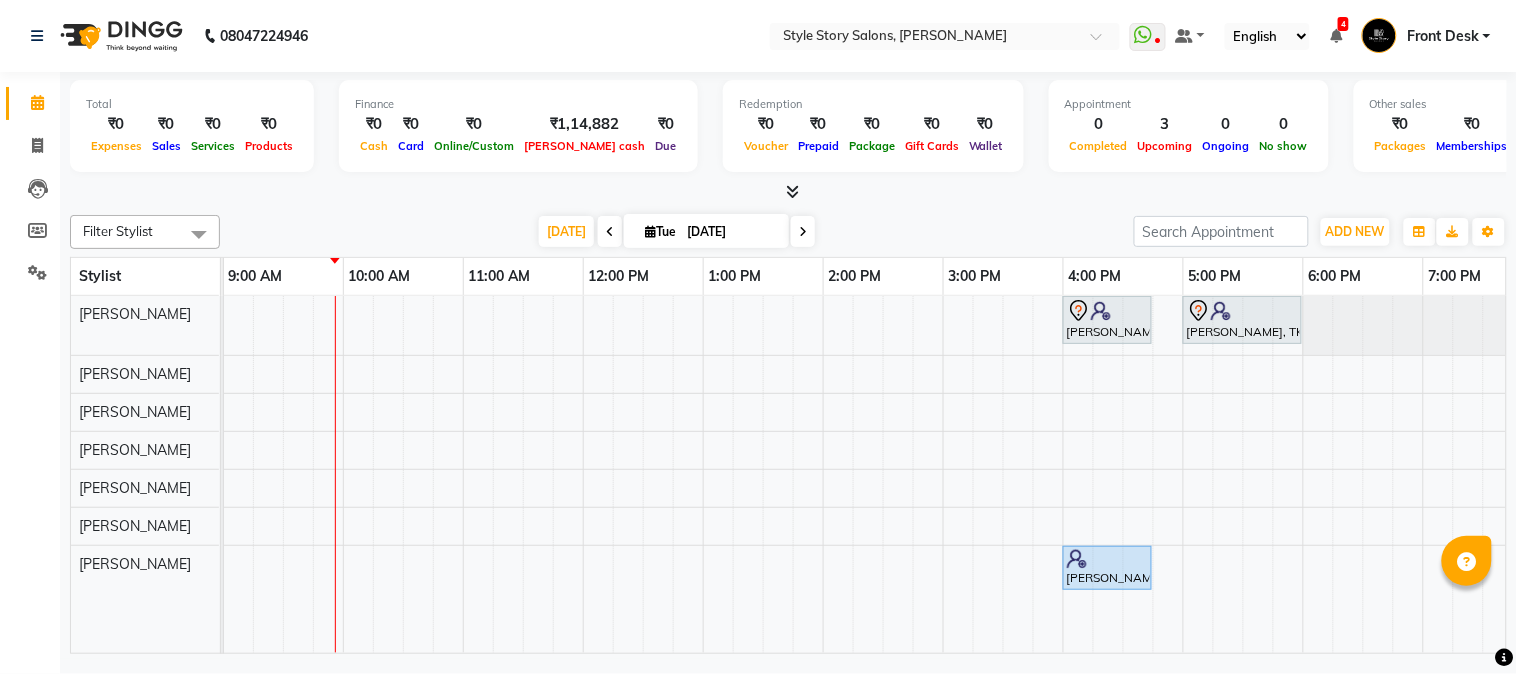 scroll, scrollTop: 0, scrollLeft: 200, axis: horizontal 